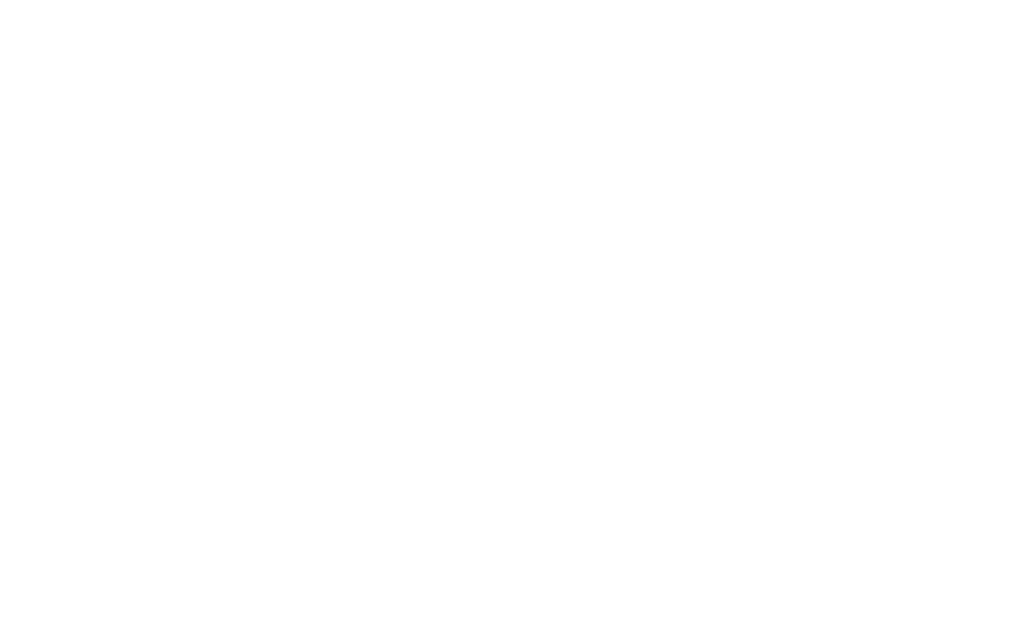 scroll, scrollTop: 0, scrollLeft: 0, axis: both 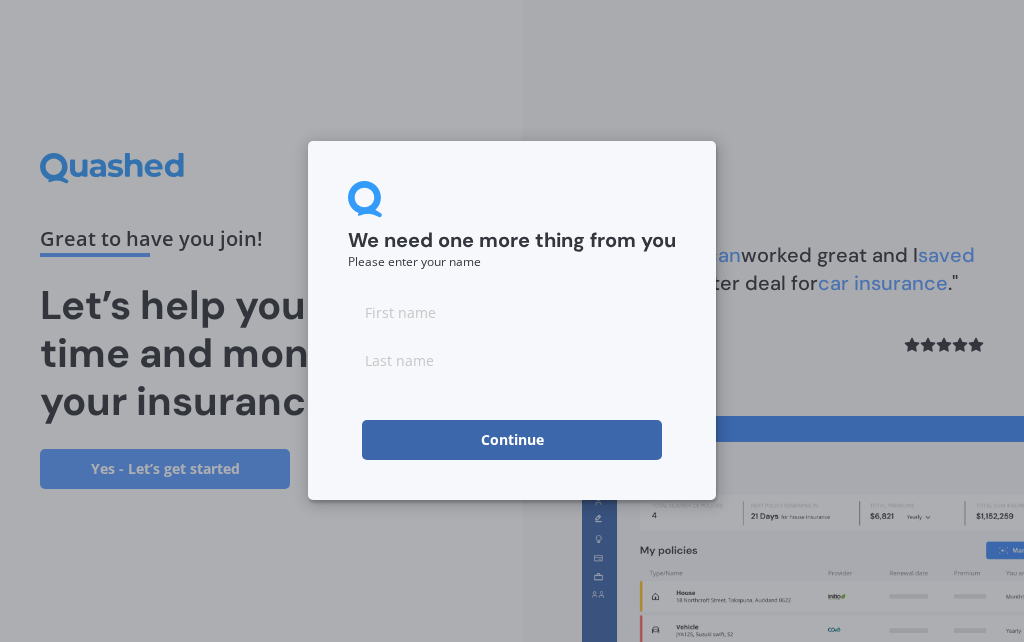 click at bounding box center (512, 312) 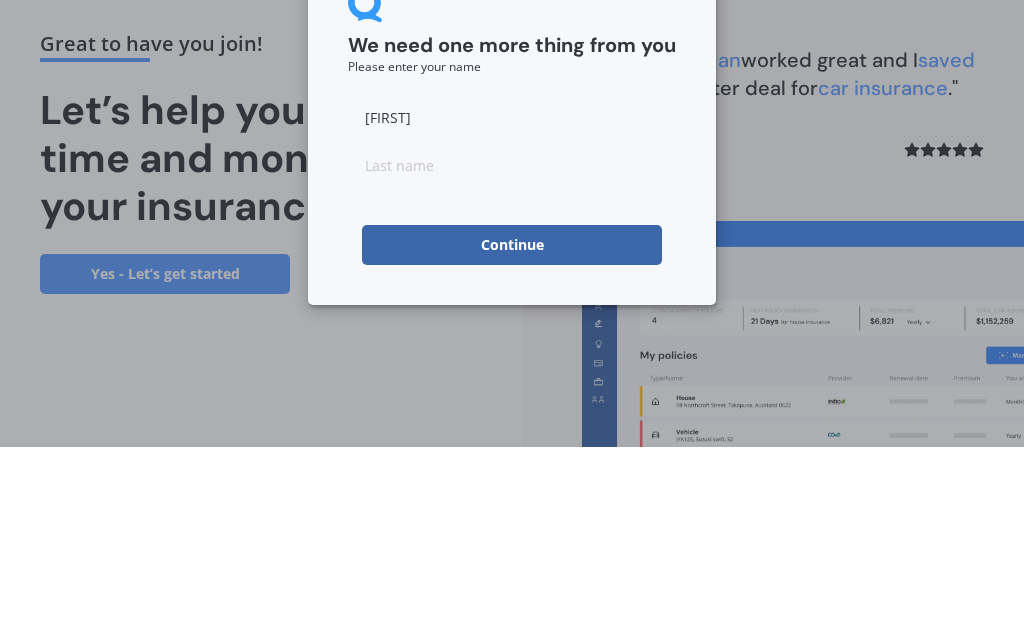 type on "[FIRST]" 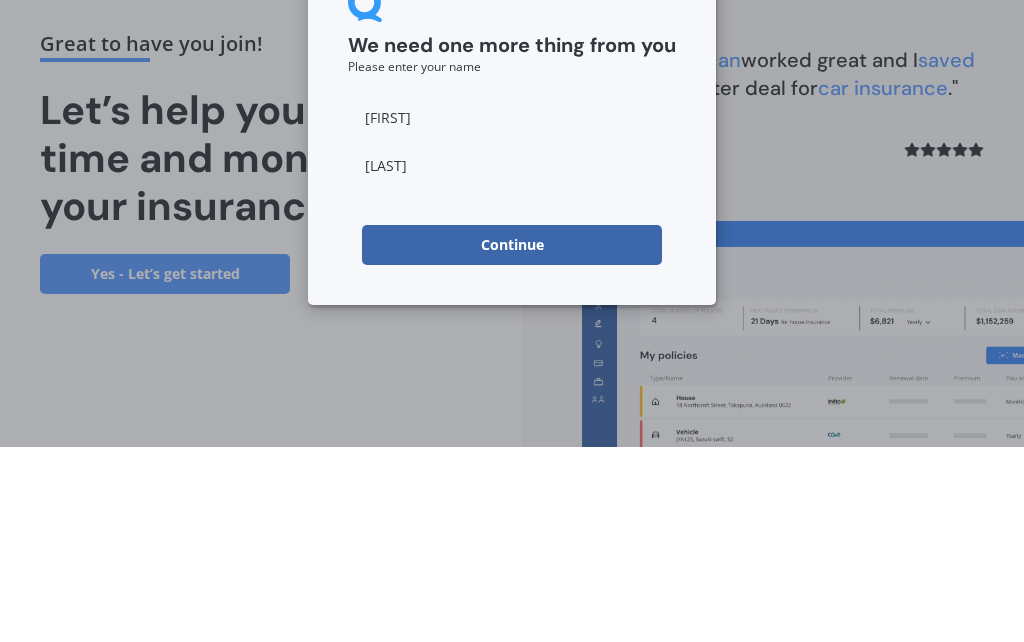 type on "[LAST]" 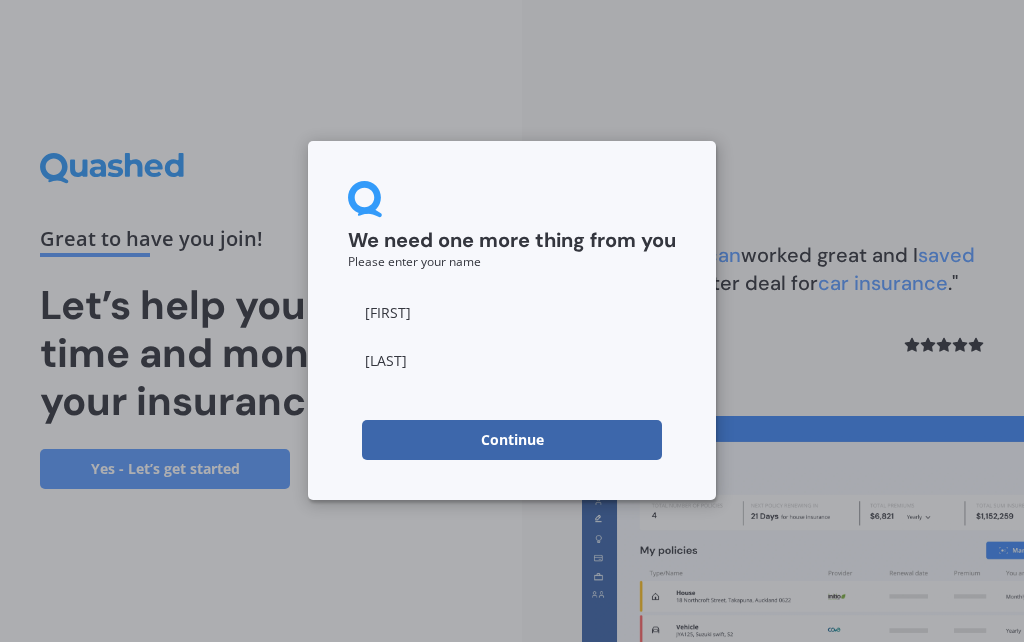 click on "Continue" at bounding box center [512, 440] 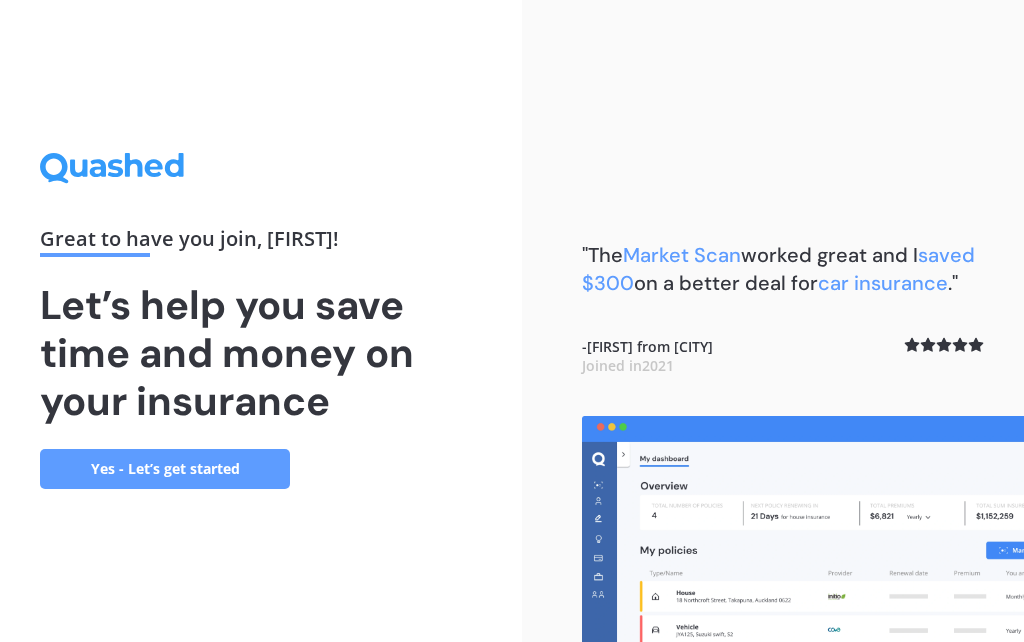 click on "Yes - Let’s get started" at bounding box center [165, 469] 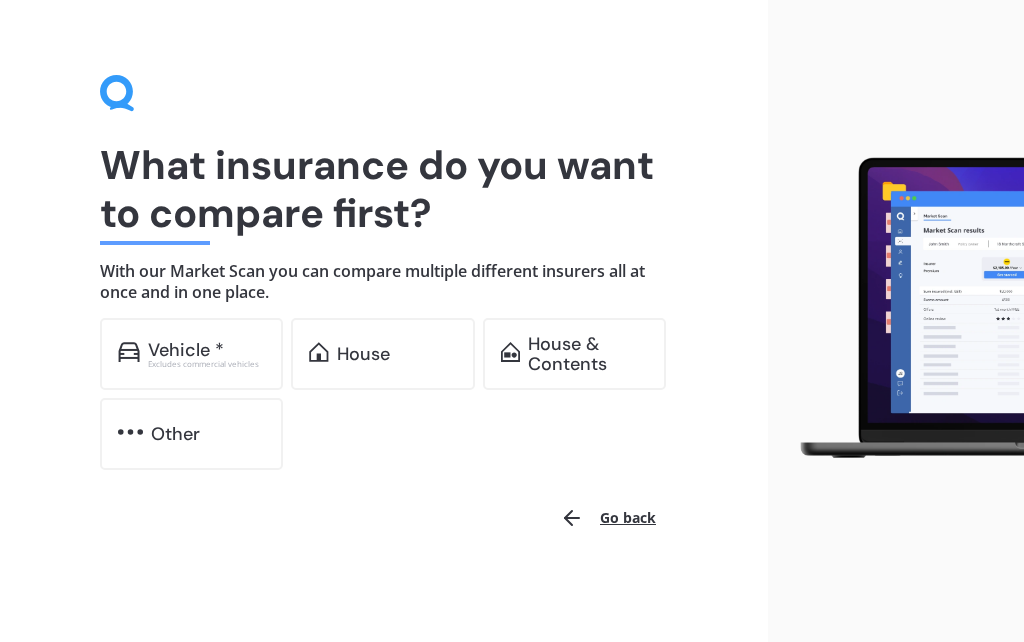scroll, scrollTop: 24, scrollLeft: 0, axis: vertical 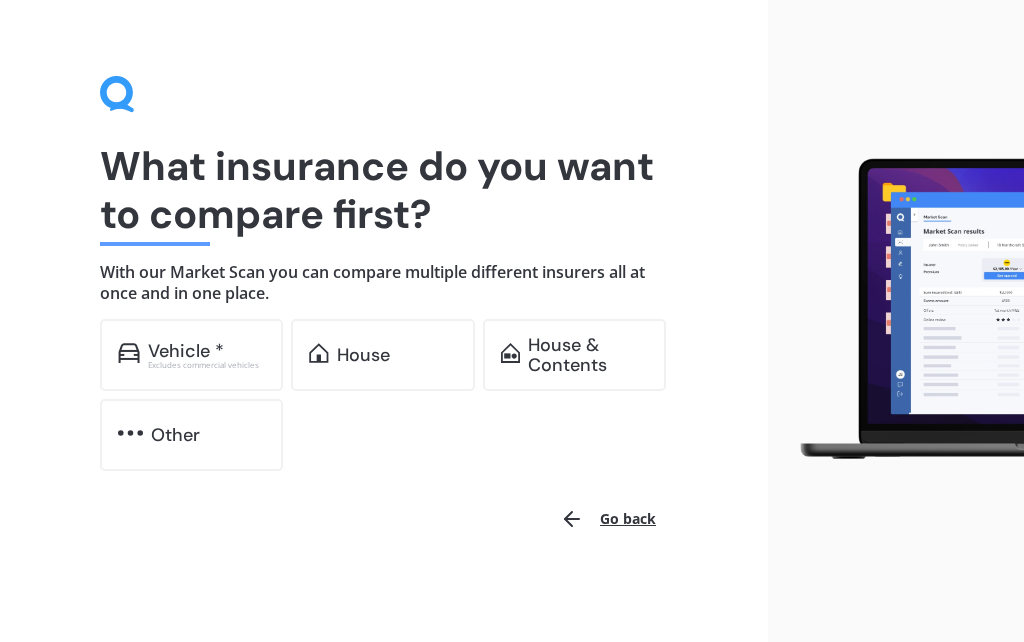click on "House" at bounding box center (382, 355) 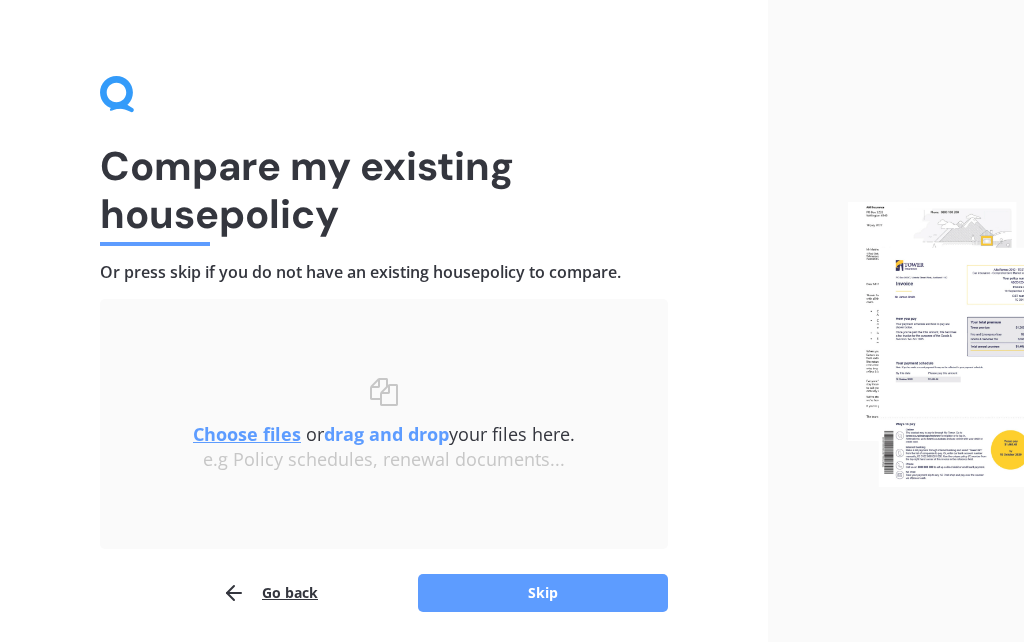scroll, scrollTop: 94, scrollLeft: 0, axis: vertical 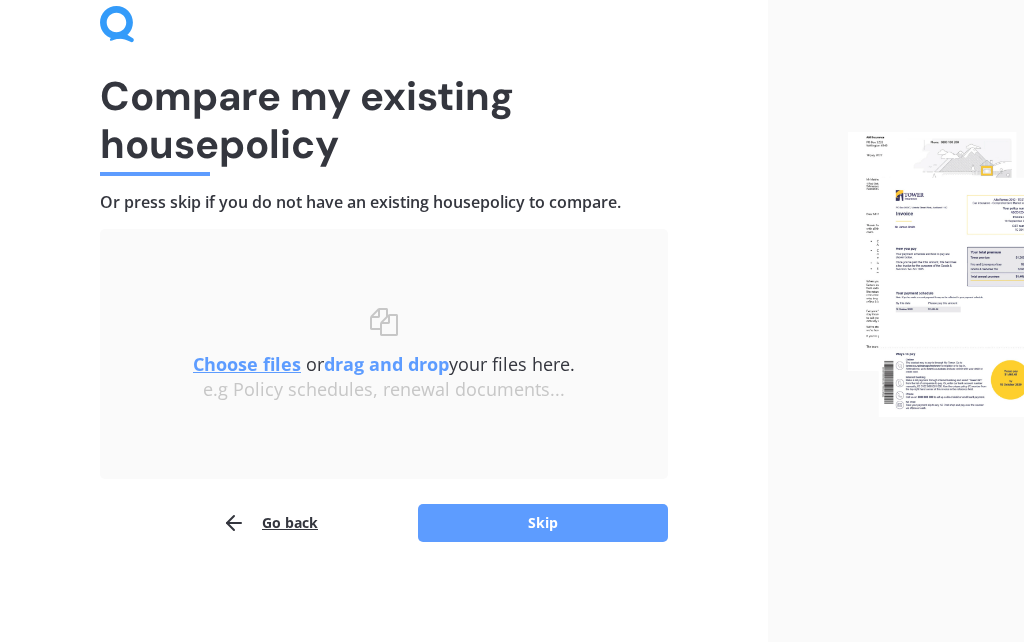 click on "Skip" at bounding box center (543, 523) 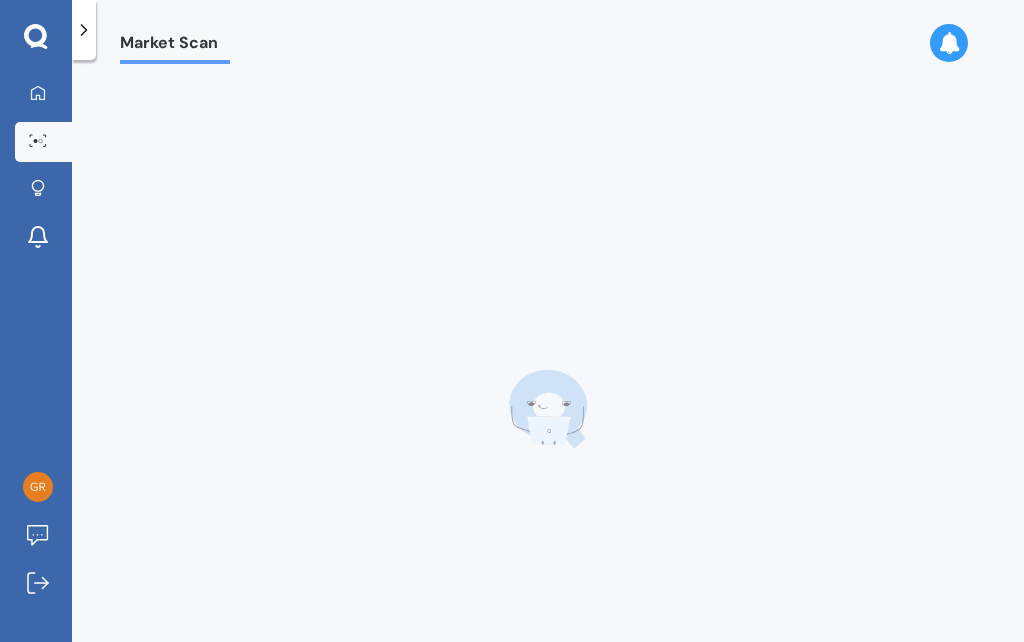 scroll, scrollTop: 87, scrollLeft: 0, axis: vertical 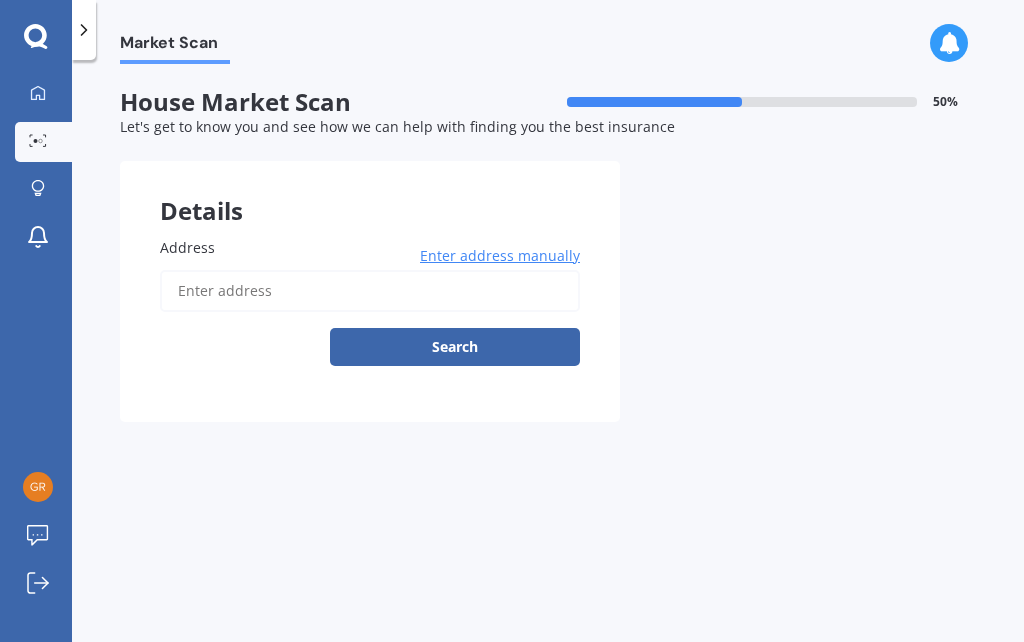 click on "Address" at bounding box center (370, 291) 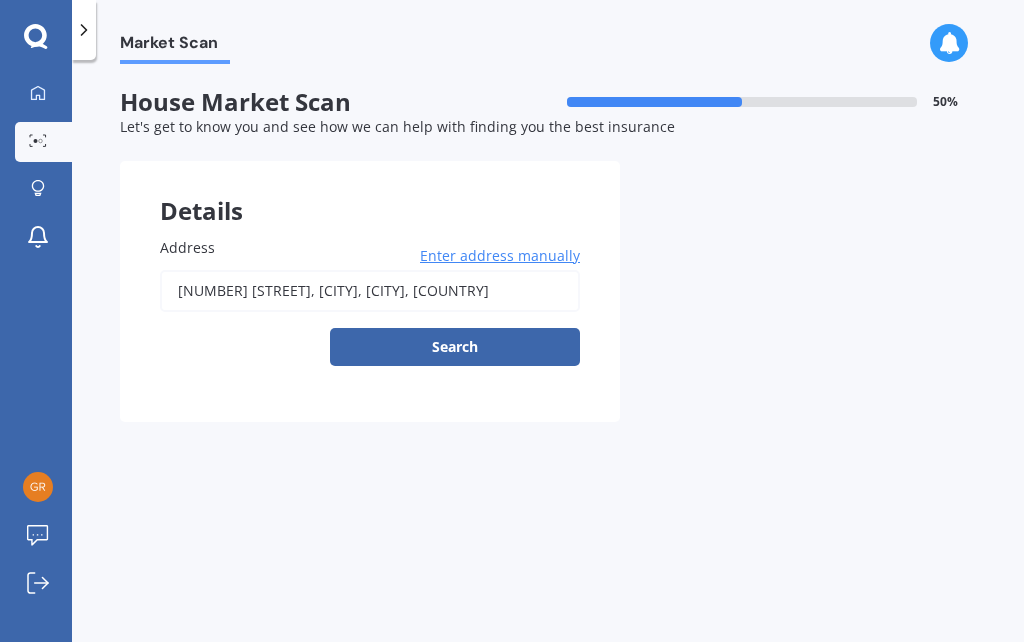 type on "[NUMBER] [STREET], [CITY], [CITY] [POSTAL_CODE]" 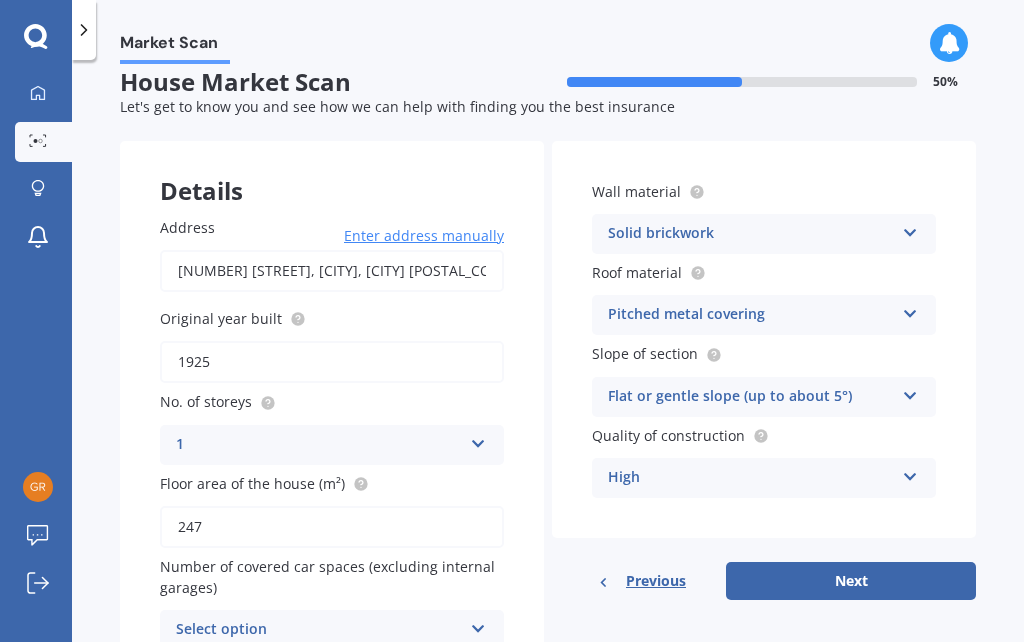 scroll, scrollTop: 19, scrollLeft: 0, axis: vertical 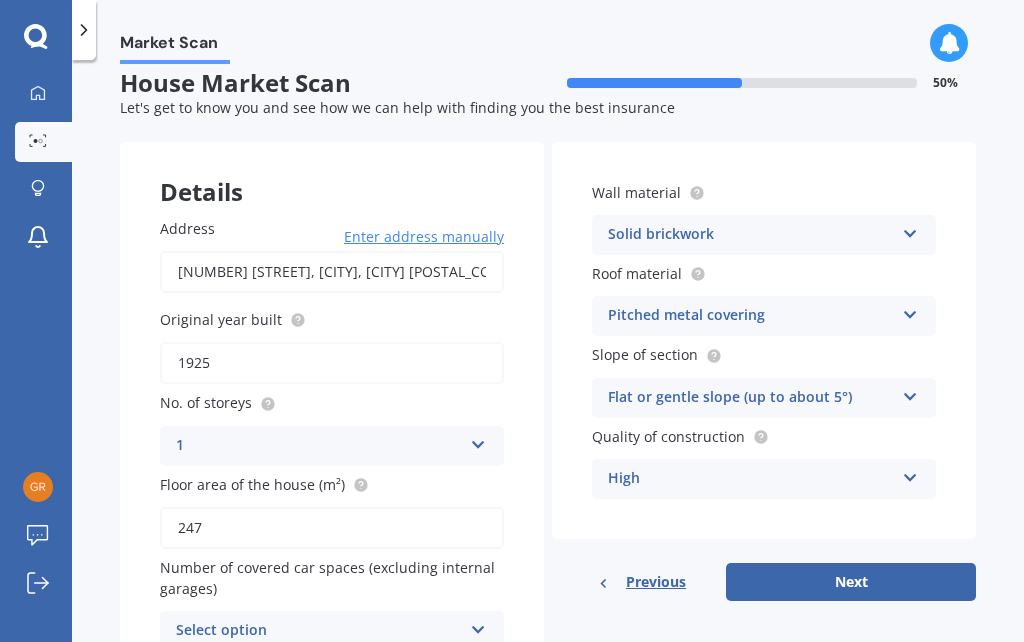 click on "247" at bounding box center [332, 528] 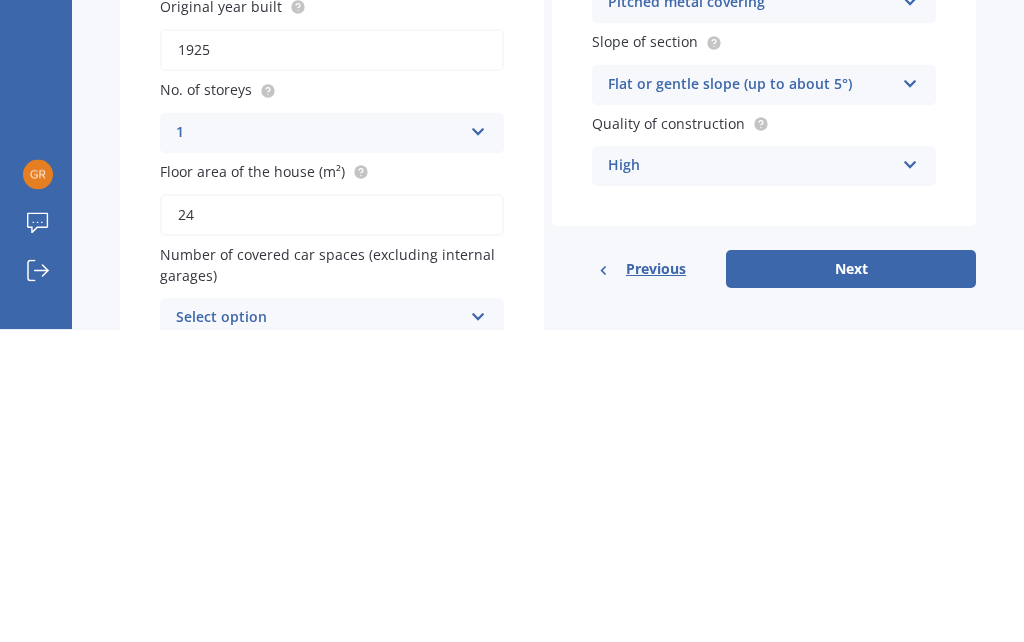 type on "2" 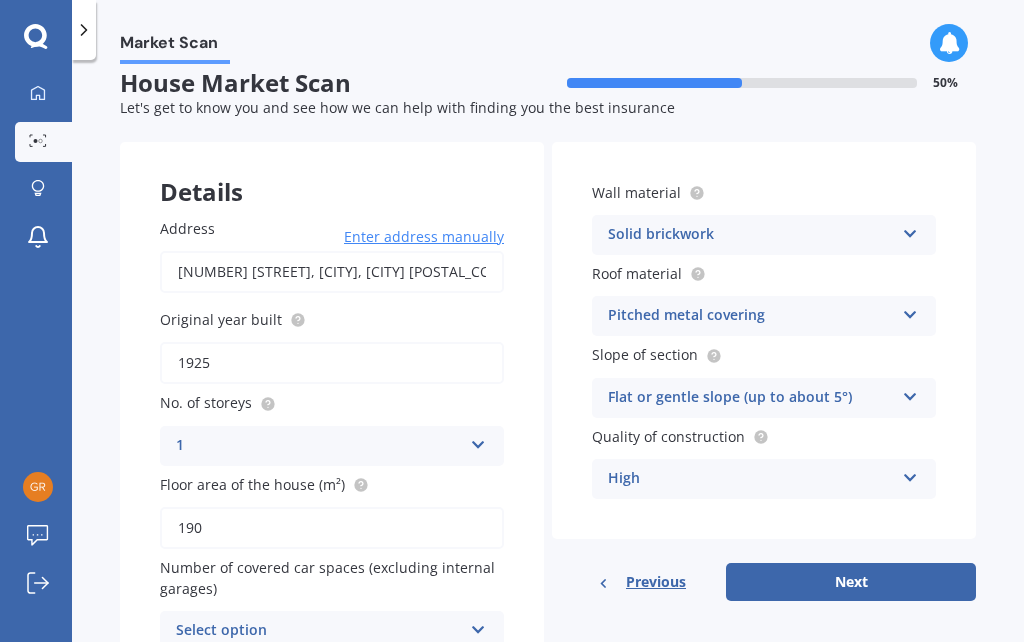 type on "190" 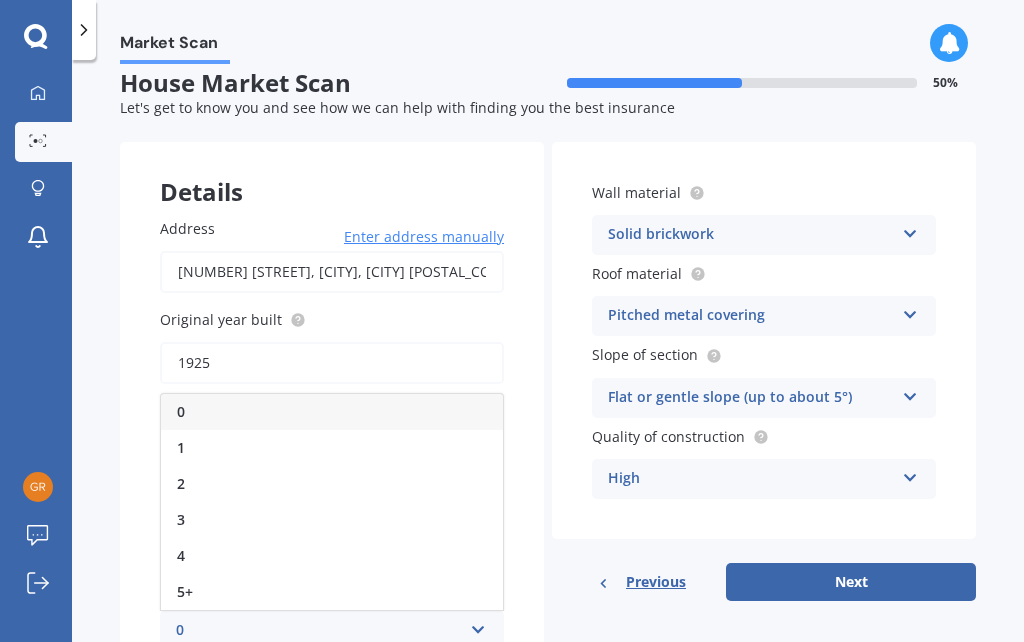 click on "Address [NUMBER] [STREET], [CITY], [CITY] [POSTAL_CODE] Enter address manually Search Original year built 1925 No. of storeys 1 1 2 3 4 5+ Floor area of the house (m²) 190 Number of covered car spaces (excluding internal garages) 0 0 1 2 3 4 5+" at bounding box center (332, 435) 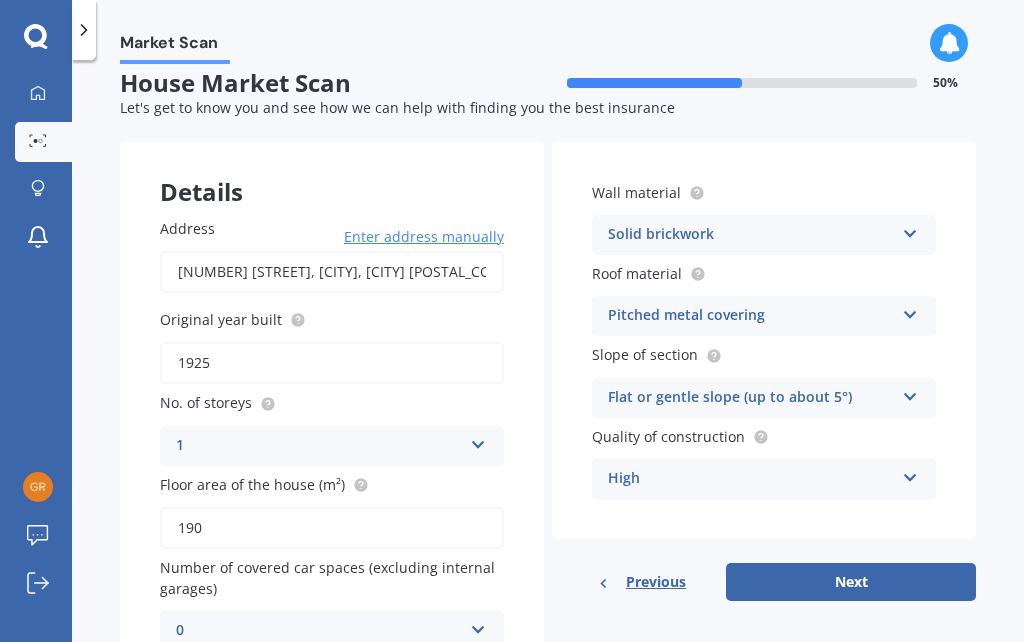 scroll, scrollTop: 16, scrollLeft: 0, axis: vertical 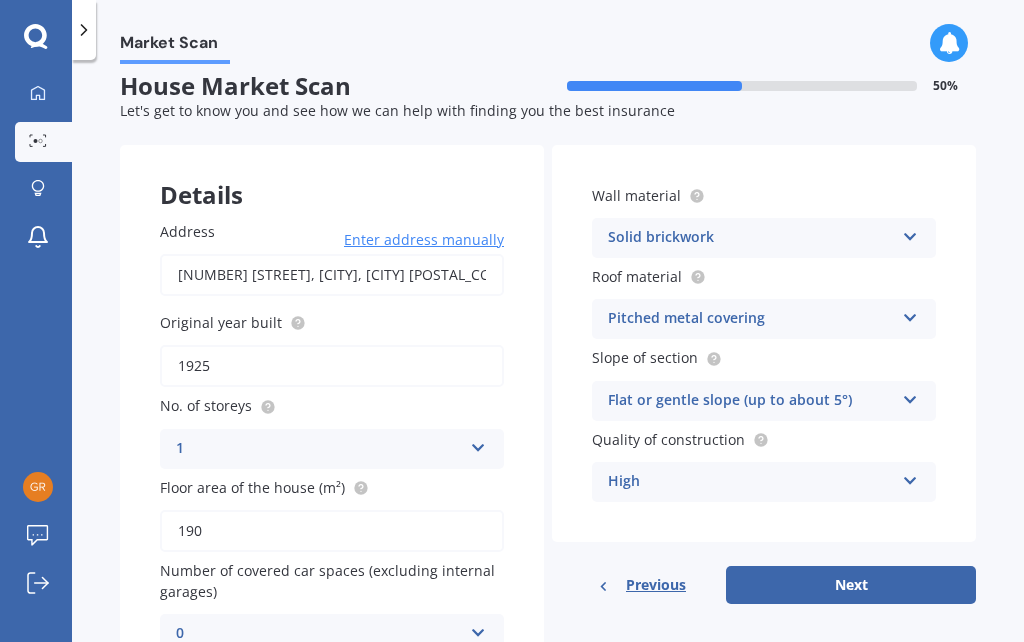 click on "Next" at bounding box center (851, 585) 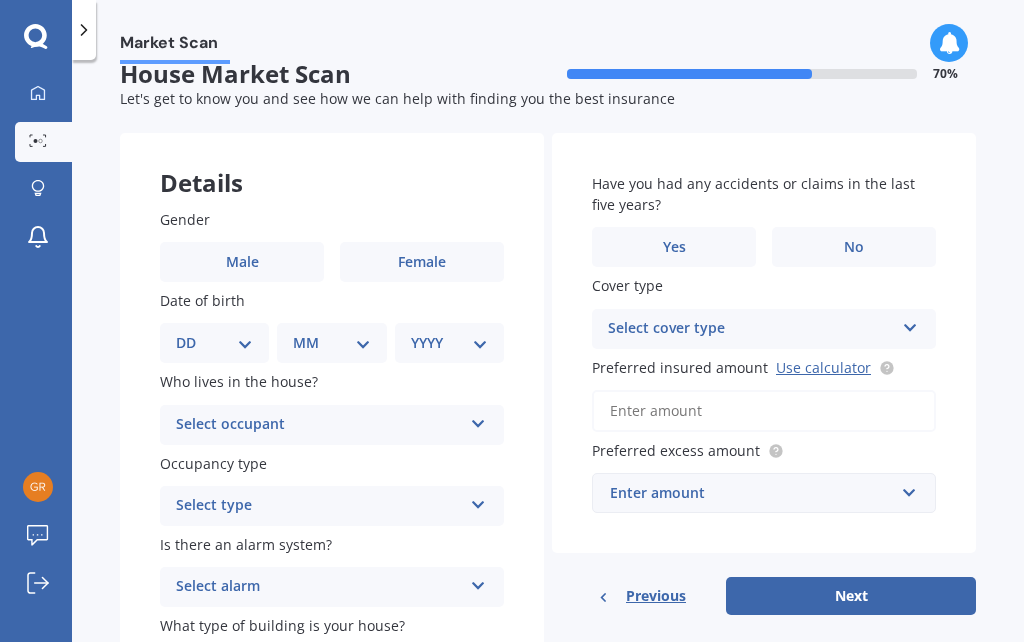 scroll, scrollTop: 28, scrollLeft: 0, axis: vertical 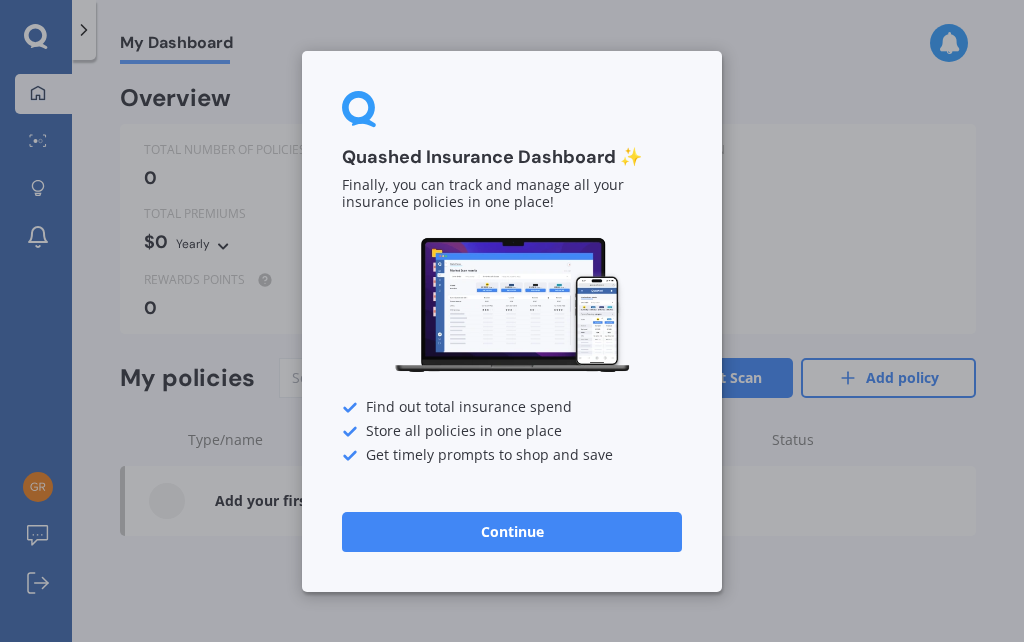 click on "Continue" at bounding box center (512, 531) 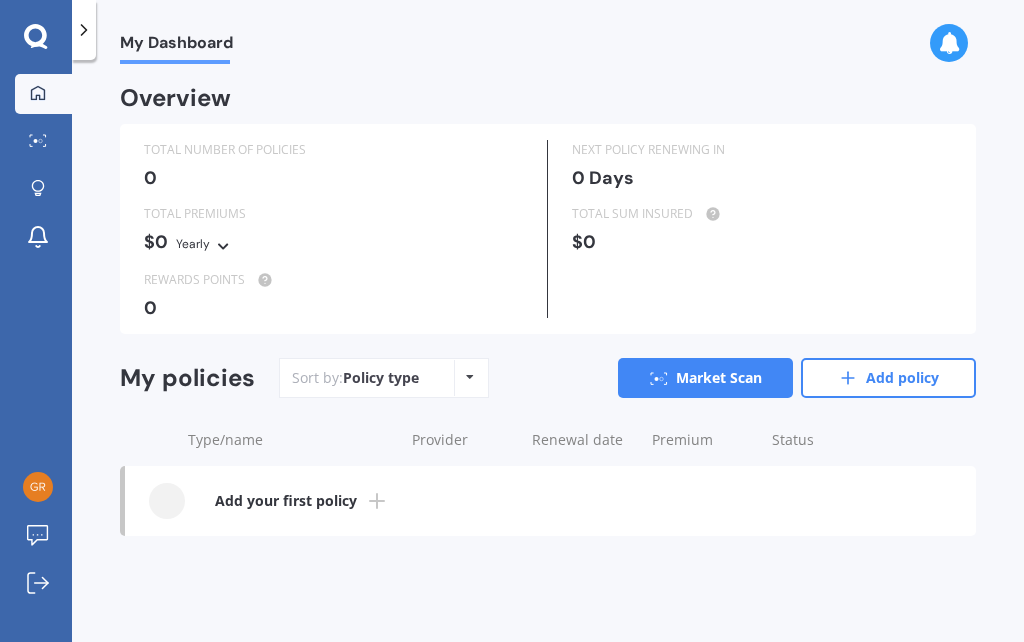 scroll, scrollTop: 26, scrollLeft: 0, axis: vertical 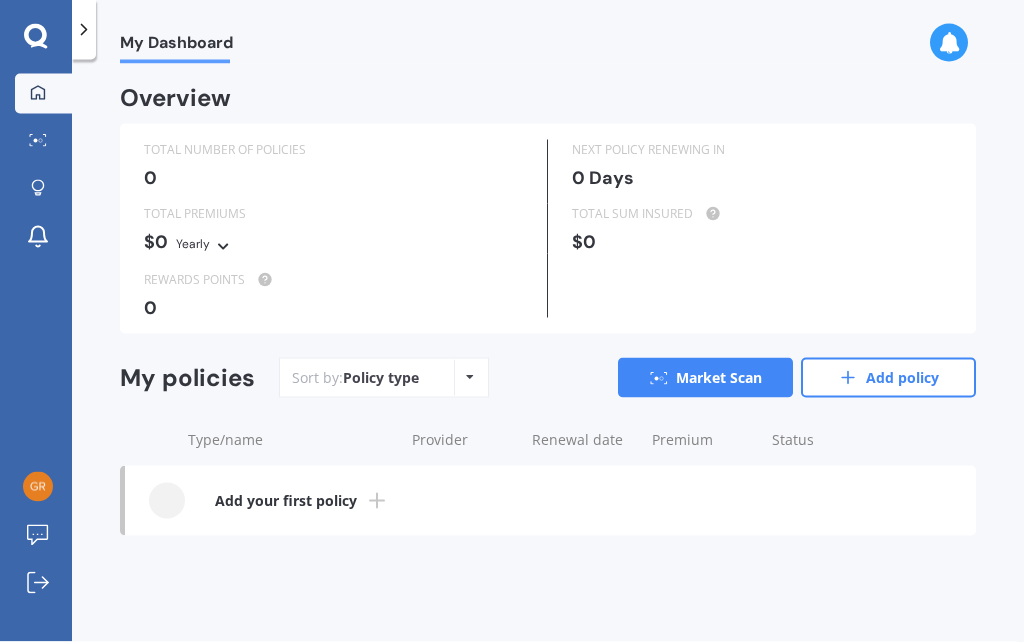 click on "Market Scan" at bounding box center (705, 378) 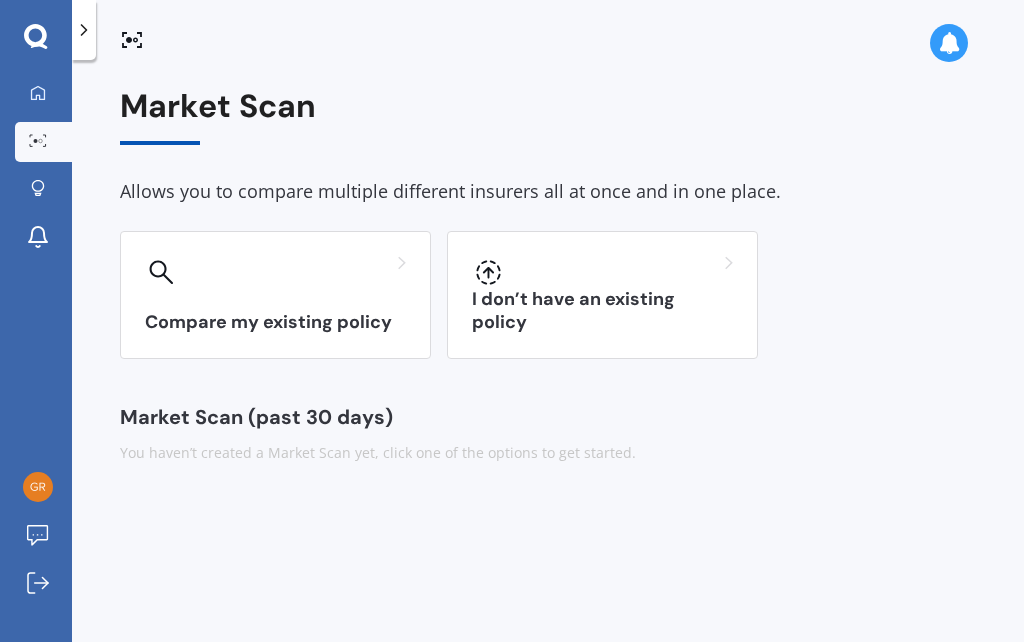 scroll, scrollTop: 87, scrollLeft: 0, axis: vertical 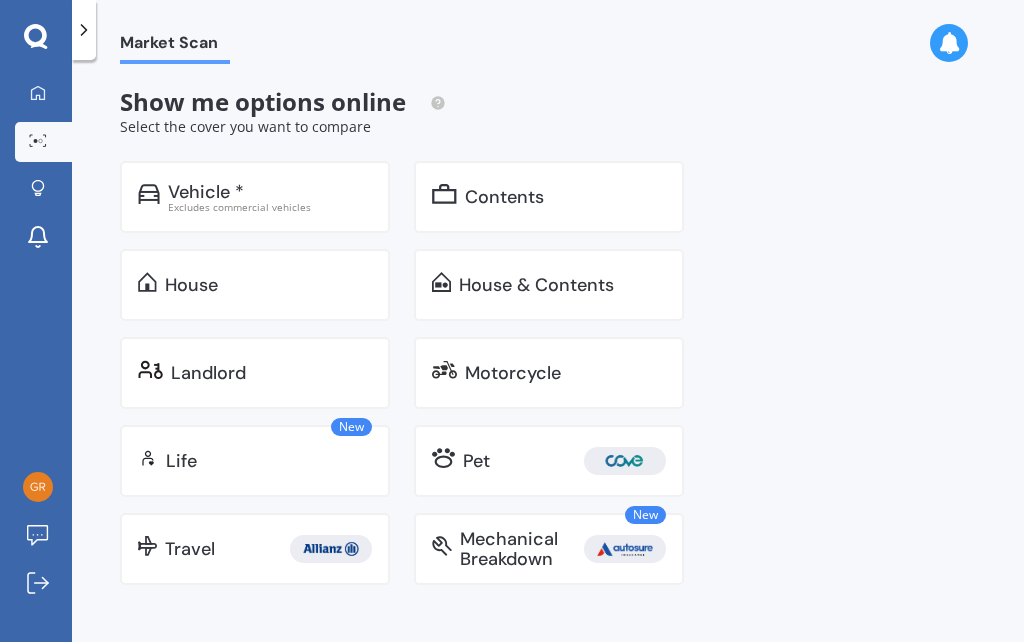 click on "Landlord" at bounding box center (208, 373) 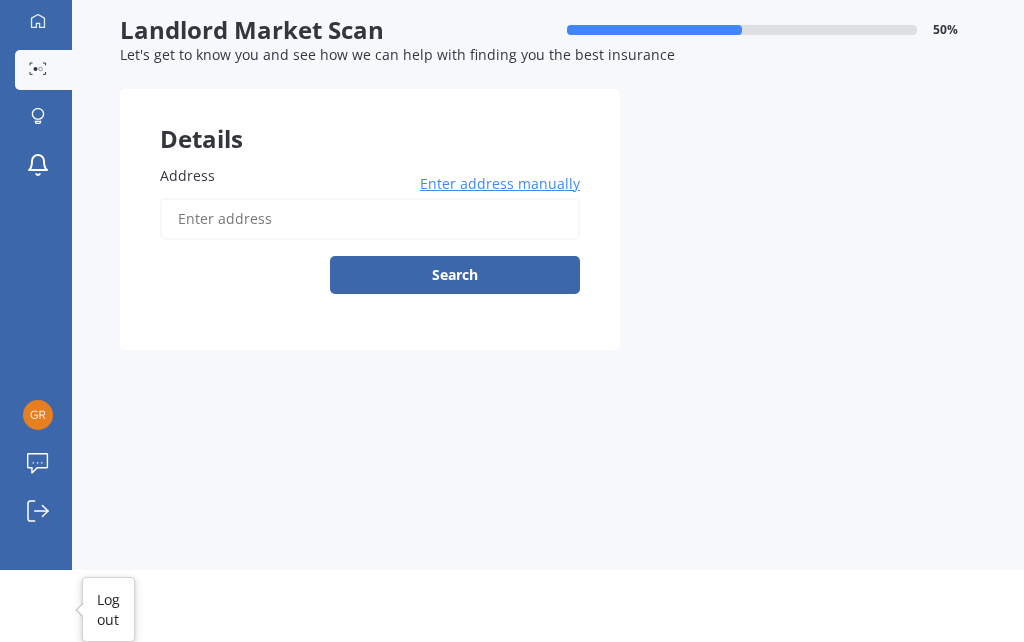 click 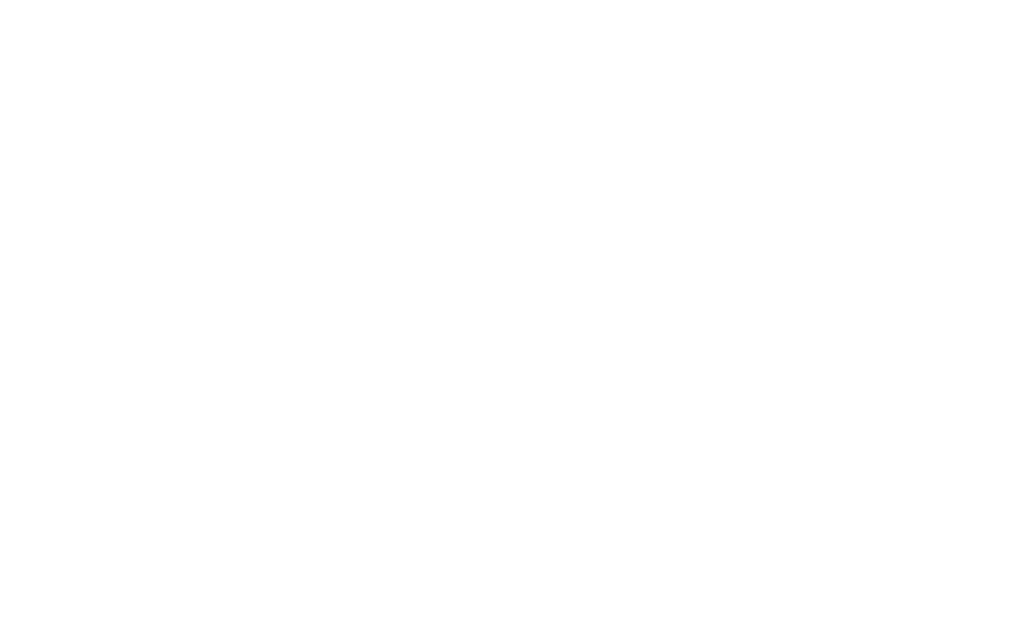 scroll, scrollTop: 0, scrollLeft: 0, axis: both 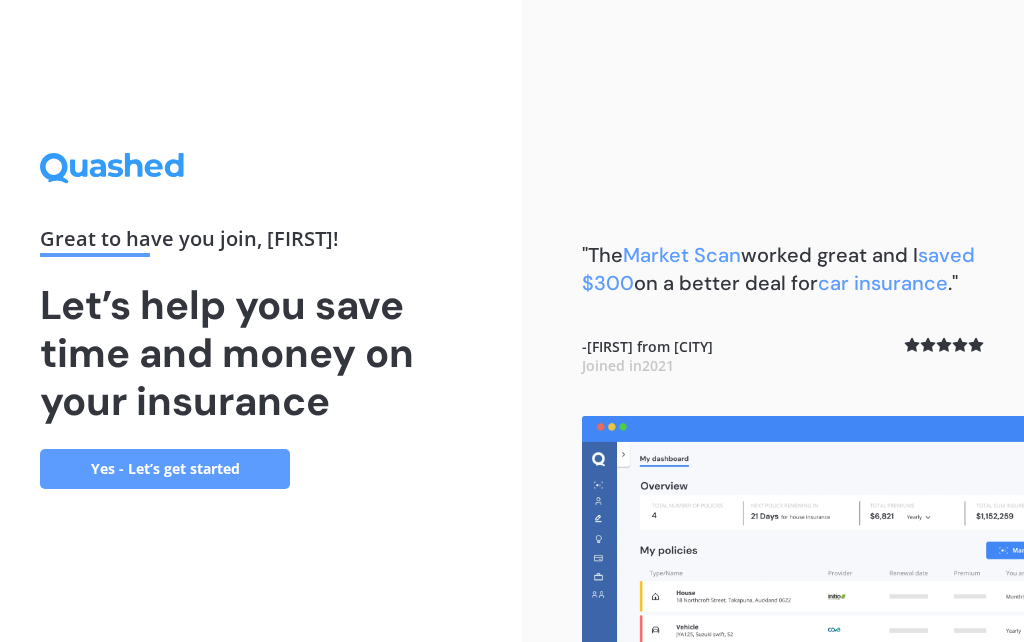 click on "Yes - Let’s get started" at bounding box center [165, 469] 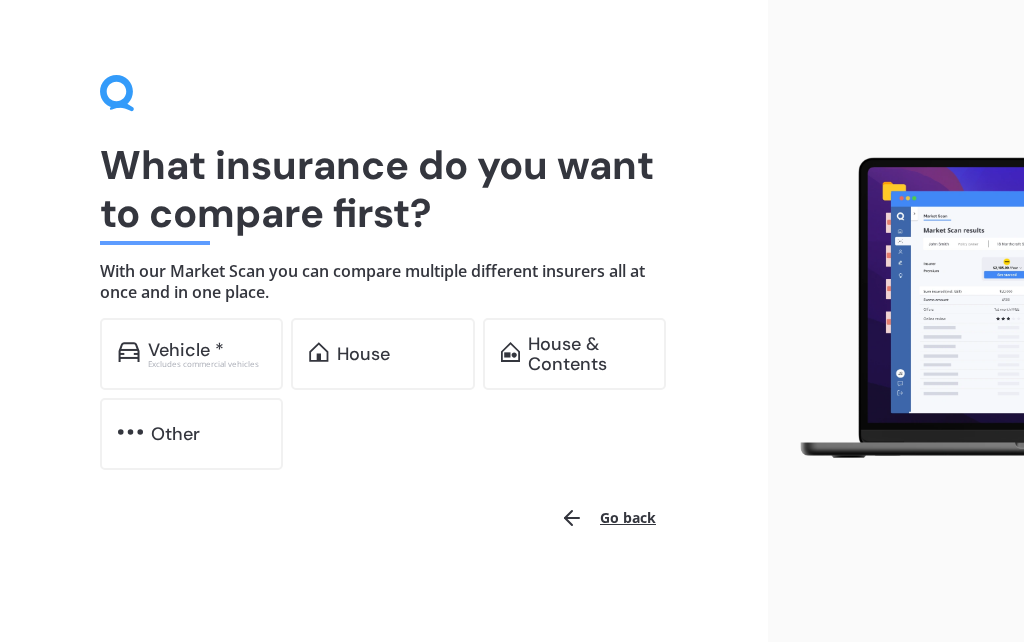 scroll, scrollTop: 24, scrollLeft: 0, axis: vertical 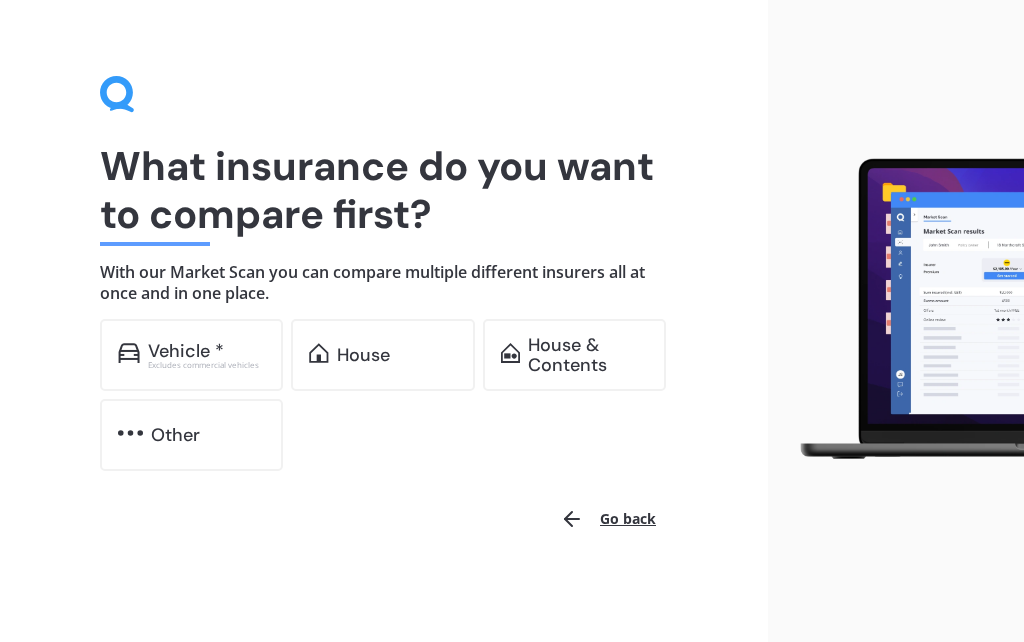 click on "House" at bounding box center (363, 355) 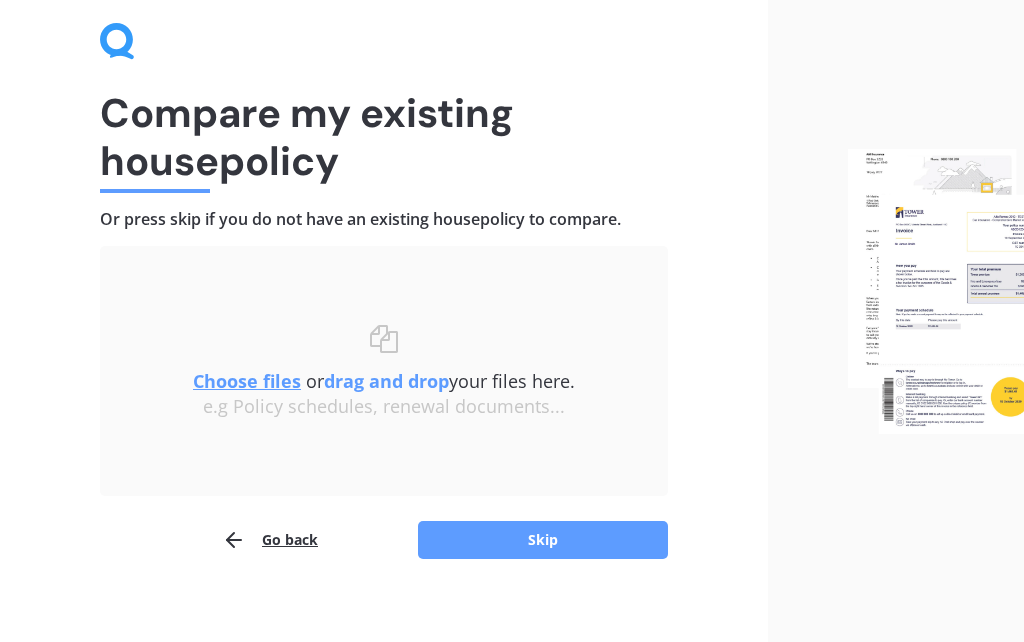 scroll, scrollTop: 94, scrollLeft: 0, axis: vertical 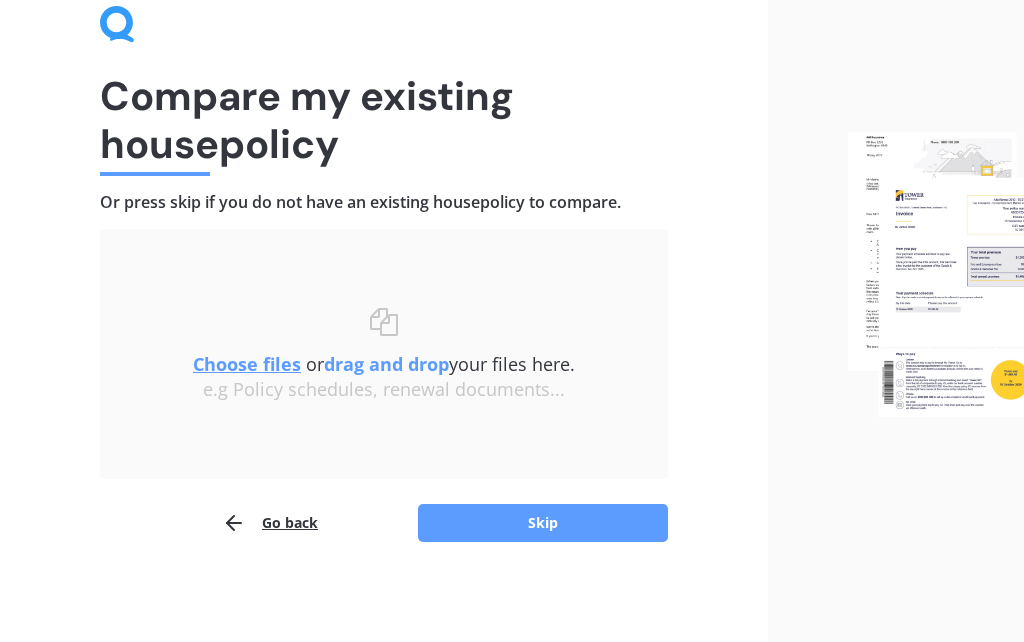 click on "Skip" at bounding box center [543, 523] 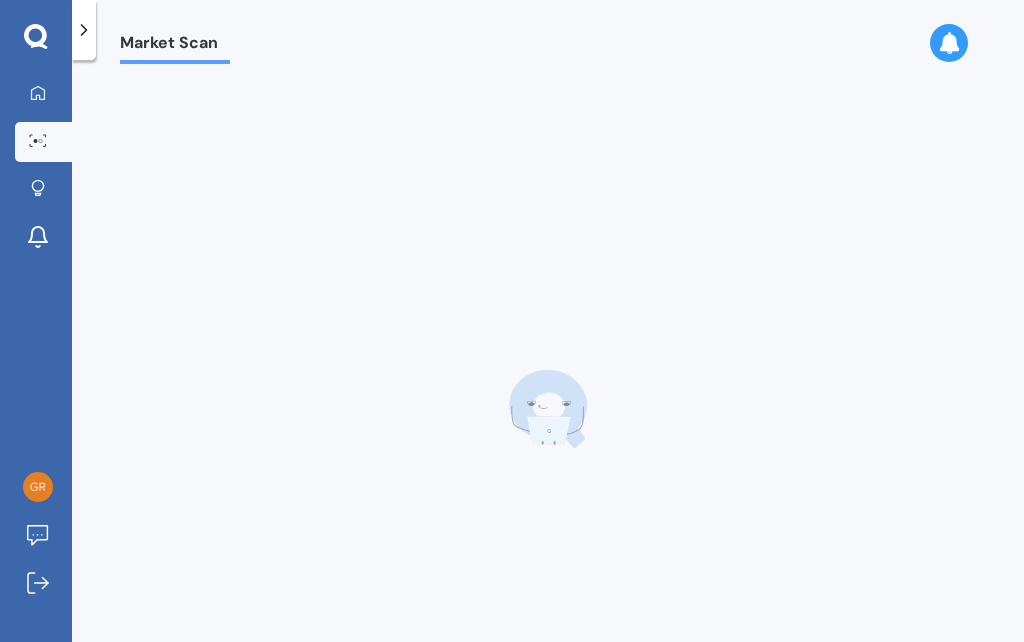 scroll, scrollTop: 87, scrollLeft: 0, axis: vertical 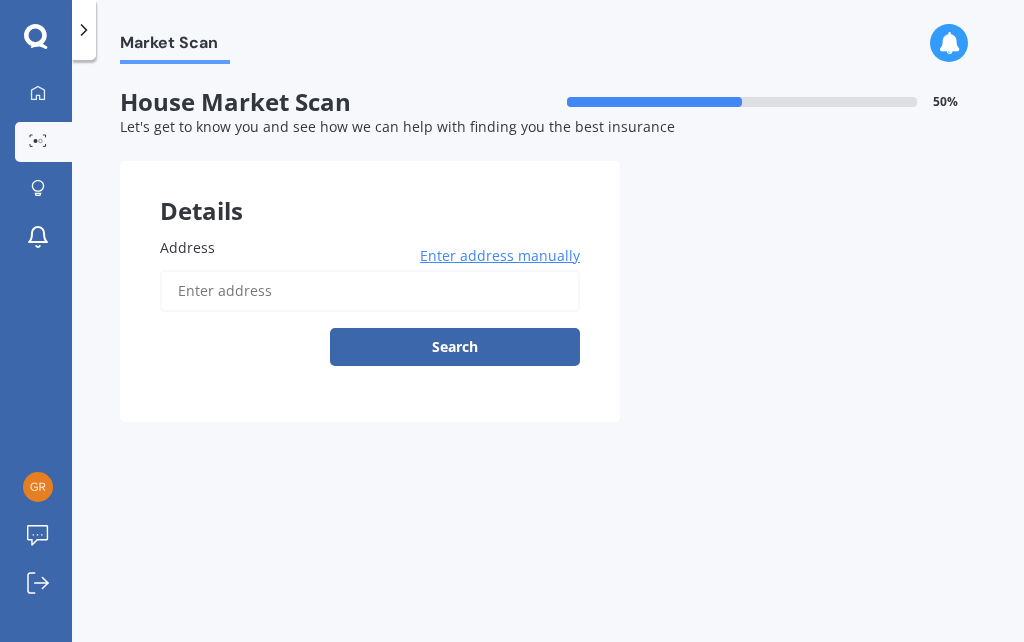 click on "Address" at bounding box center (370, 291) 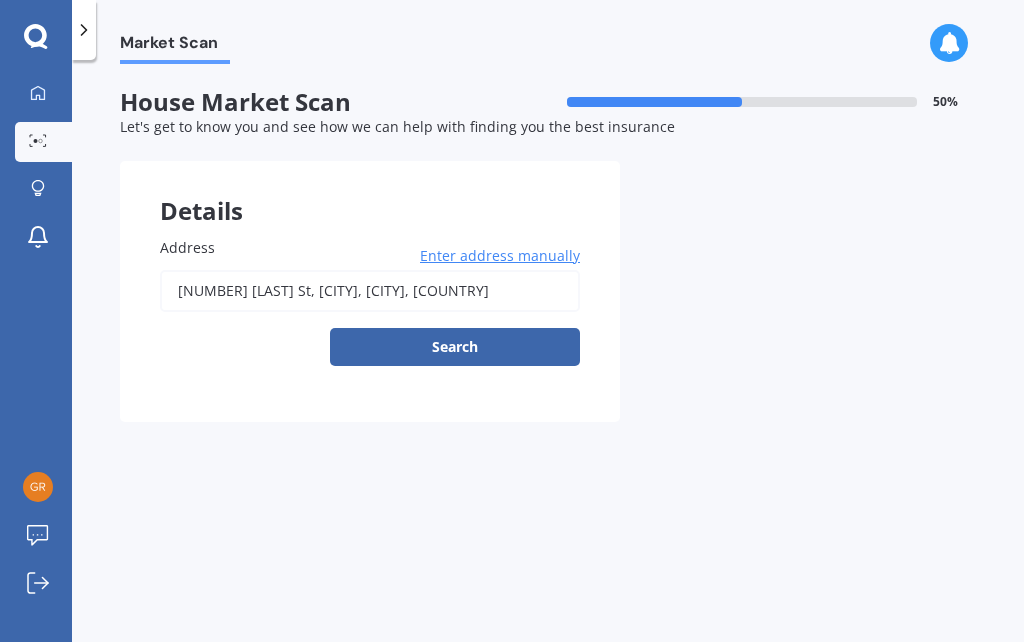 type on "[NUMBER] [STREET], [CITY], [CITY] [POSTAL_CODE]" 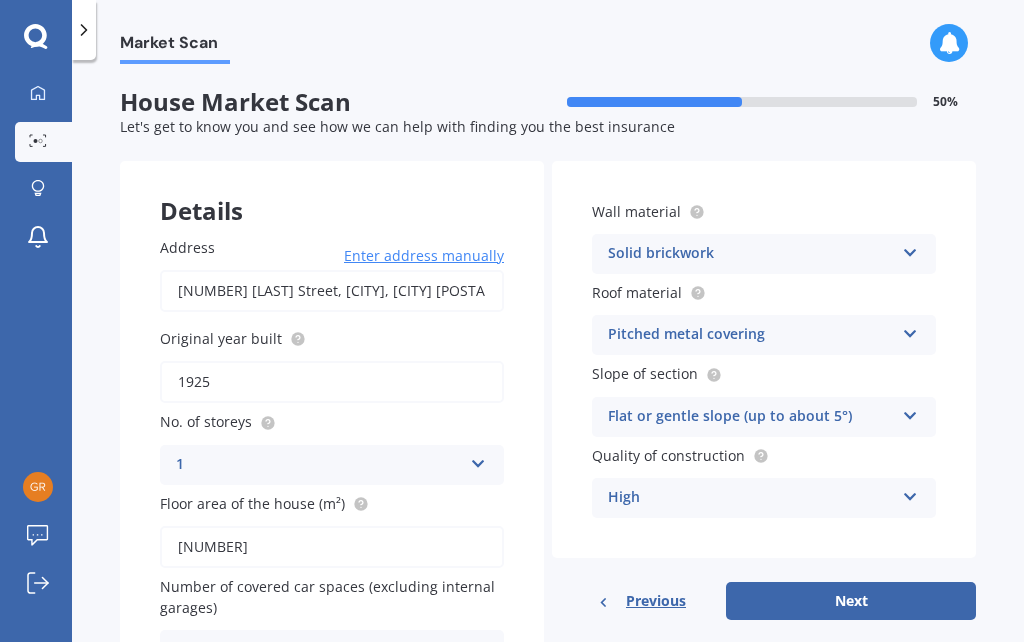 click on "247" at bounding box center [332, 547] 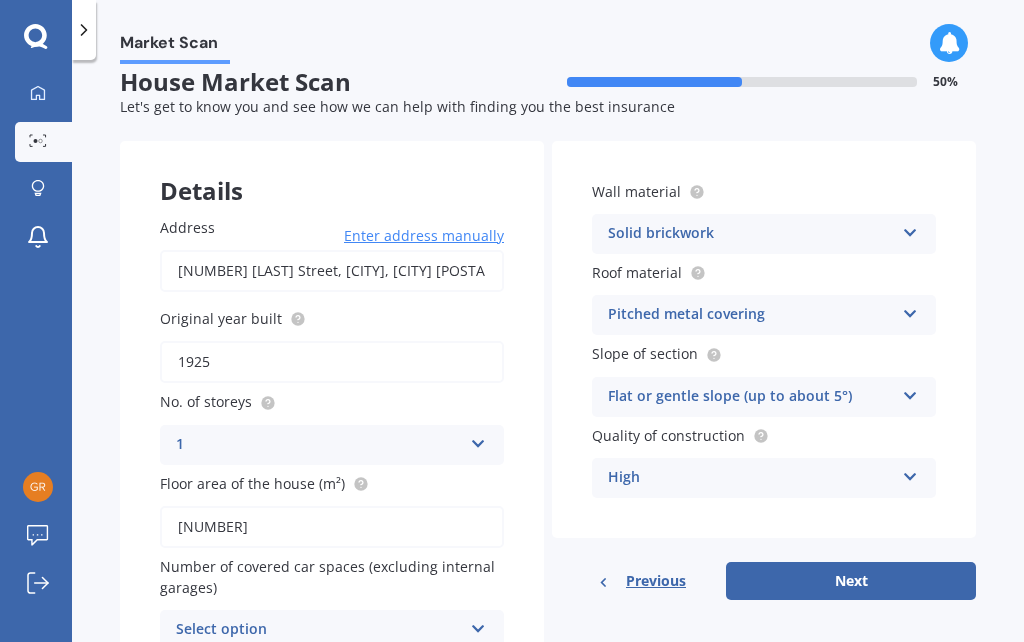 scroll, scrollTop: 19, scrollLeft: 0, axis: vertical 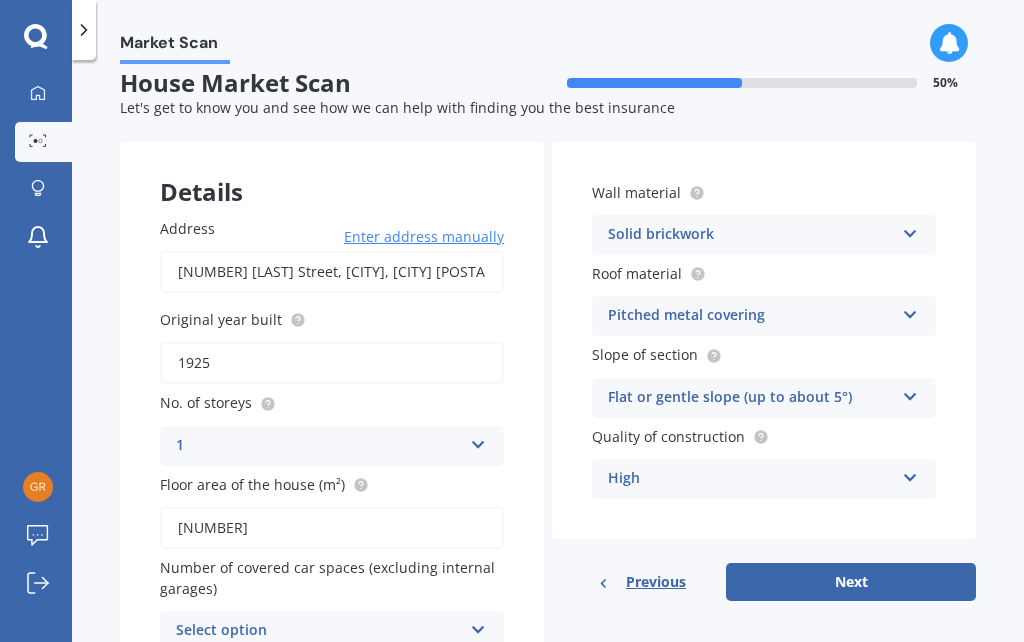 click on "247" at bounding box center (332, 528) 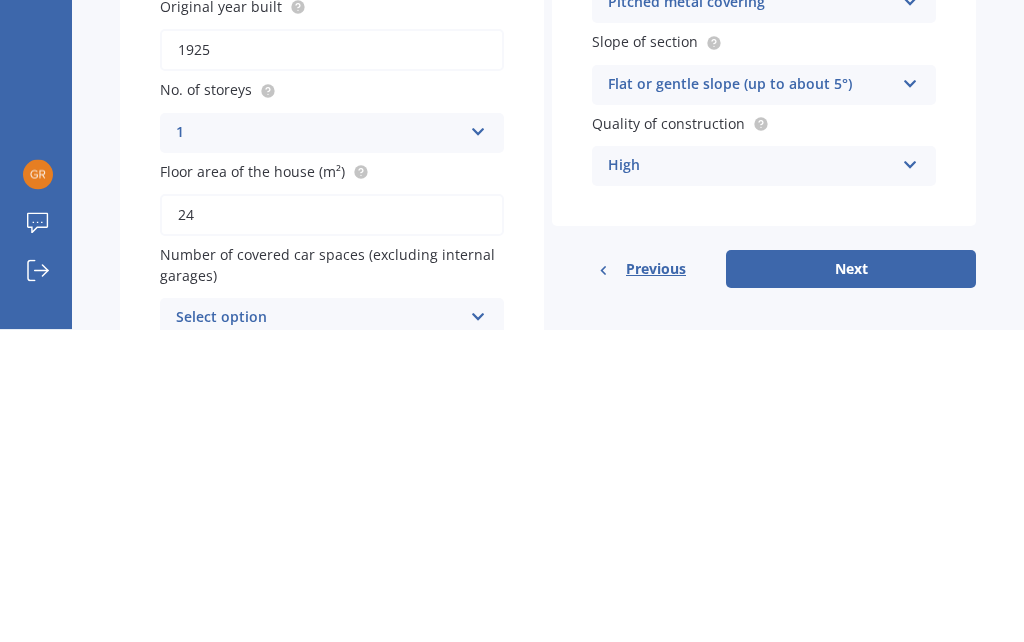 type on "2" 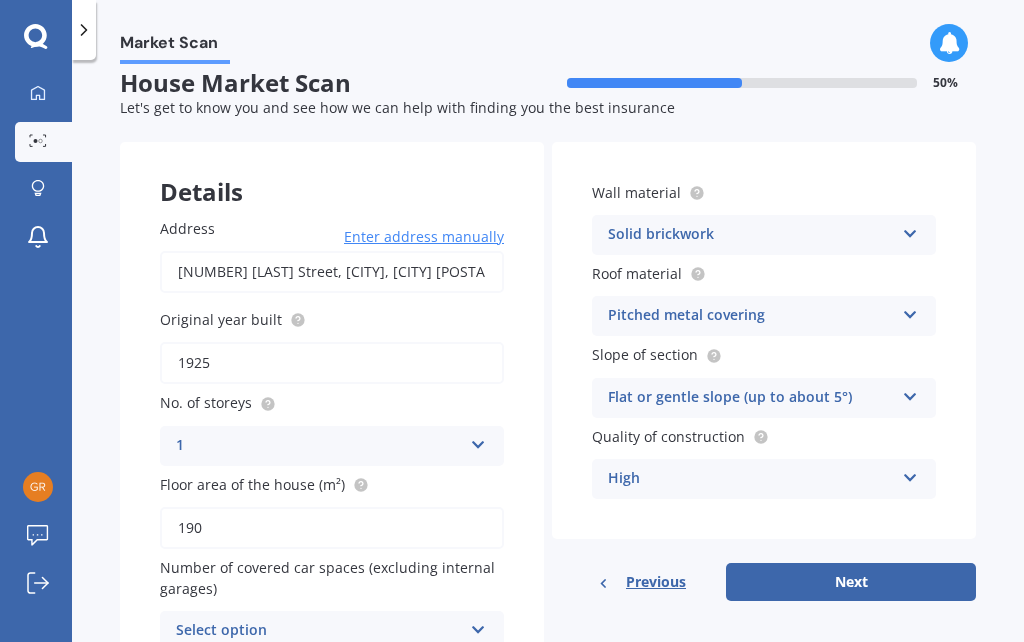 type on "190" 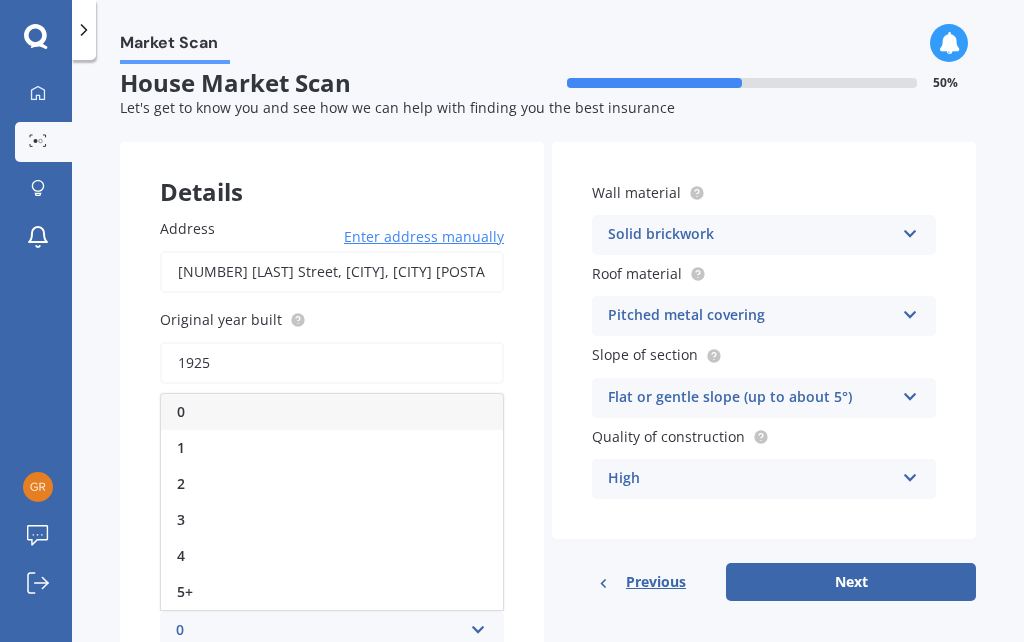 click on "0" at bounding box center [319, 631] 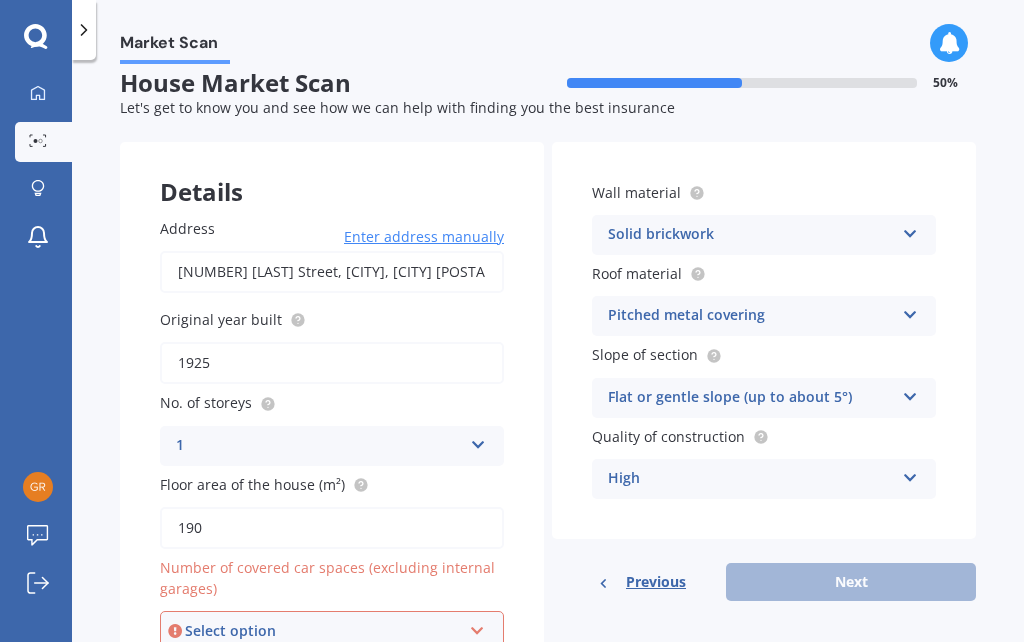 click on "Select option" at bounding box center [323, 631] 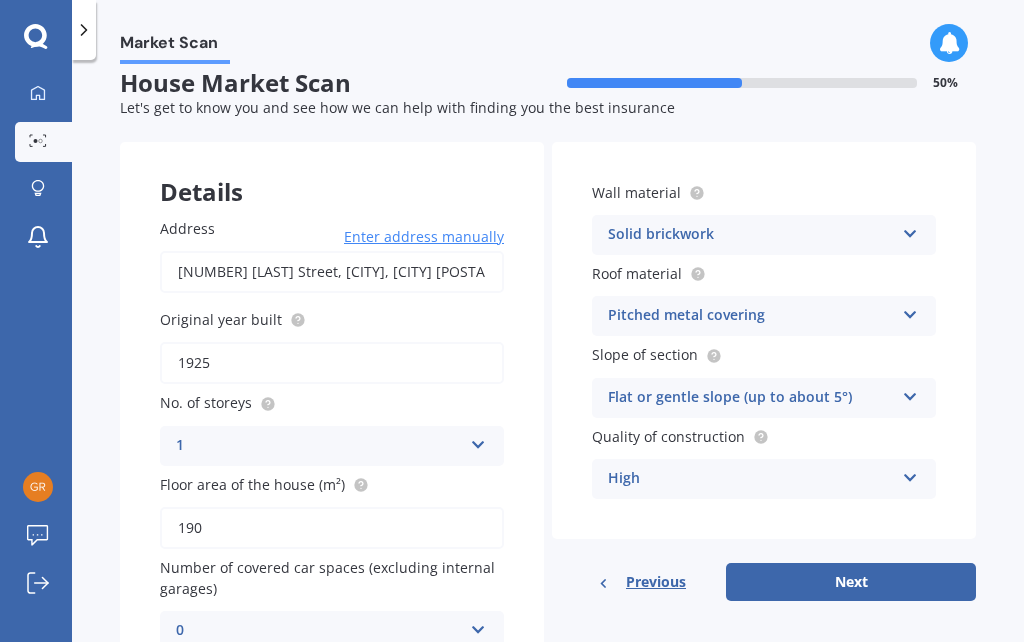 click on "Next" at bounding box center (851, 582) 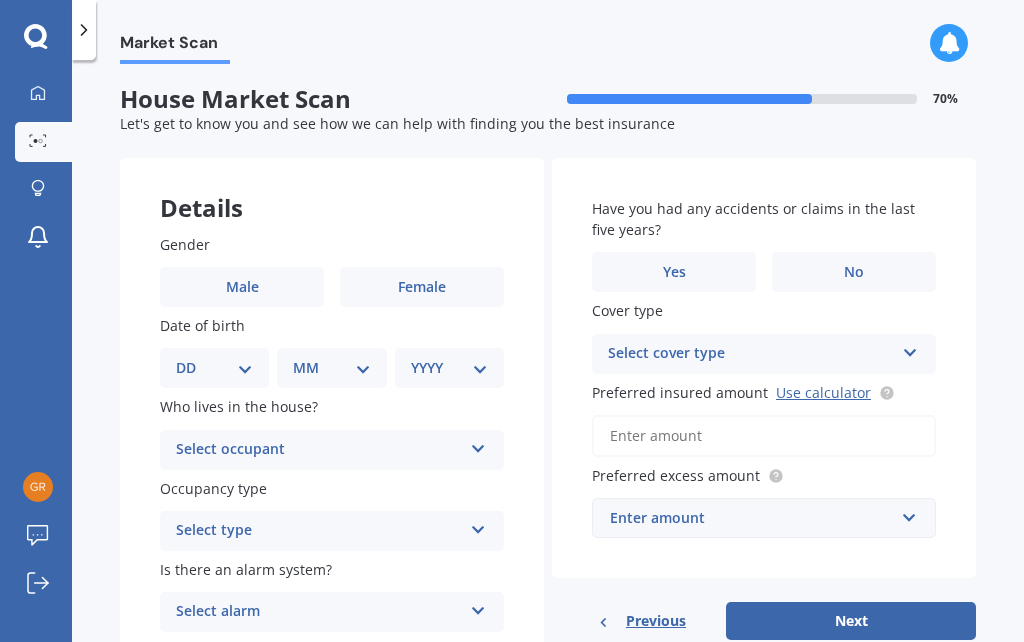 scroll, scrollTop: 0, scrollLeft: 0, axis: both 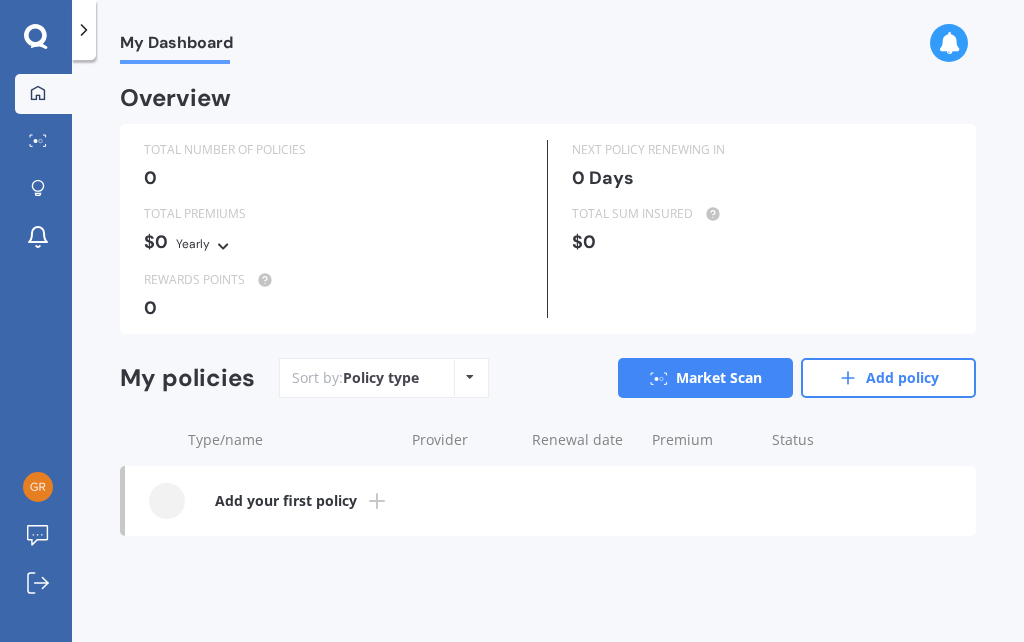 click on "Policy type" at bounding box center (381, 378) 